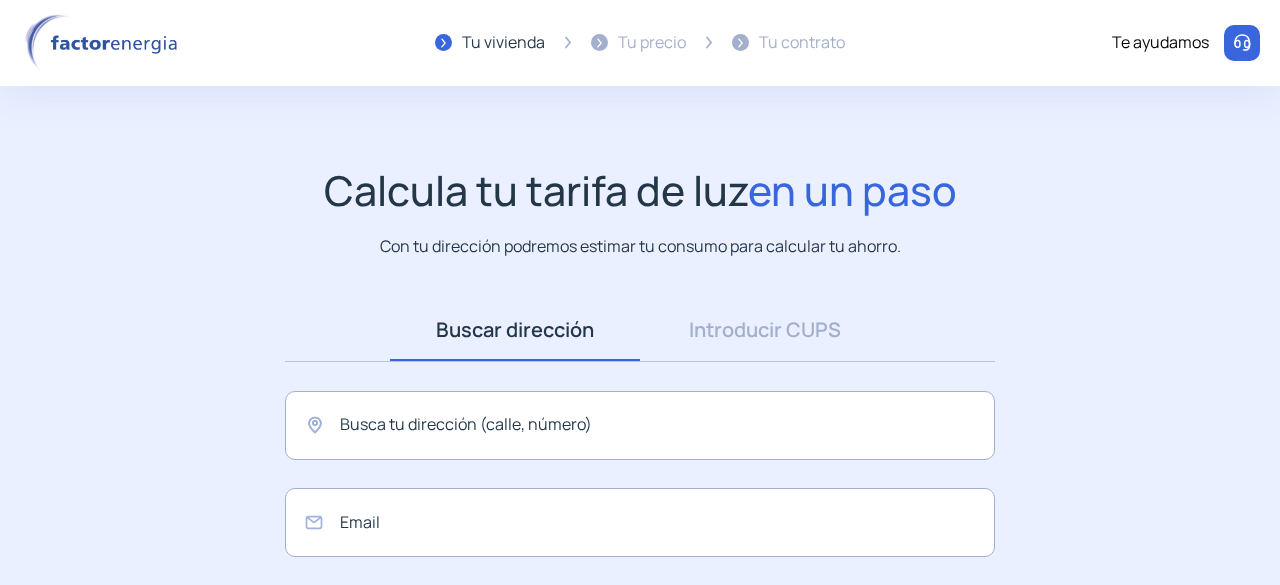 scroll, scrollTop: 0, scrollLeft: 0, axis: both 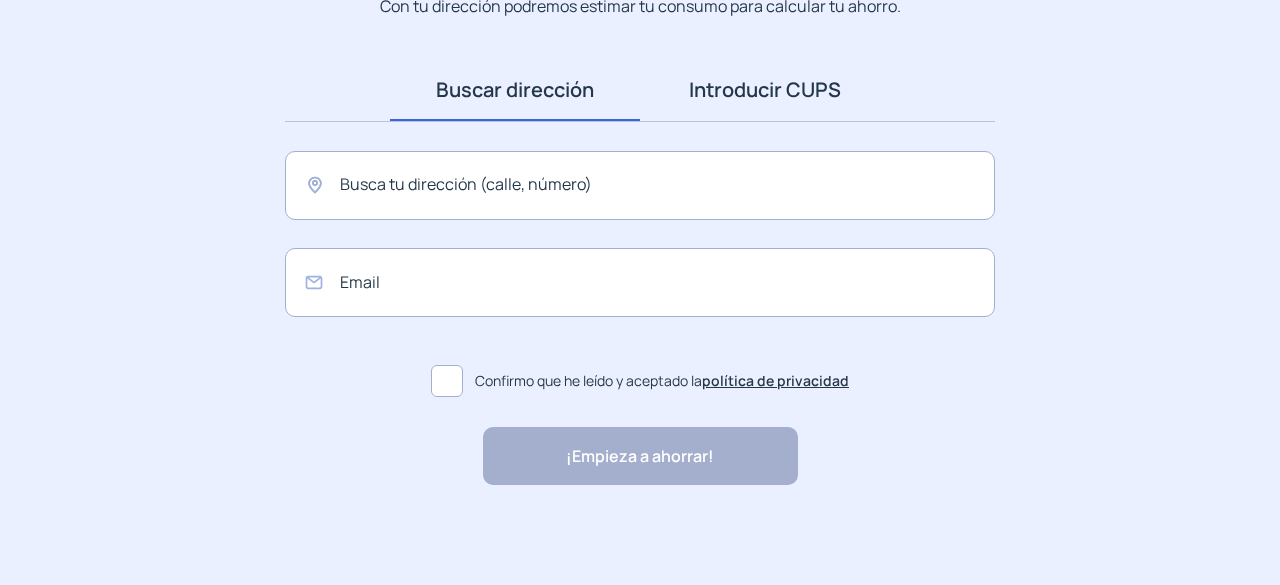 click on "Introducir CUPS" at bounding box center (765, 90) 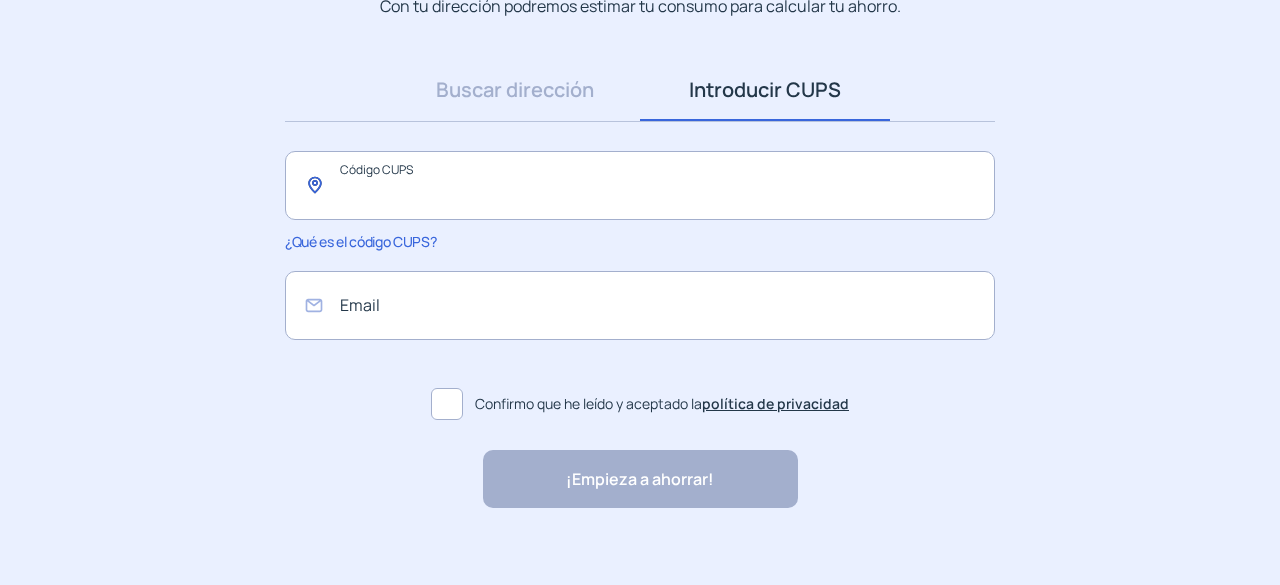 click 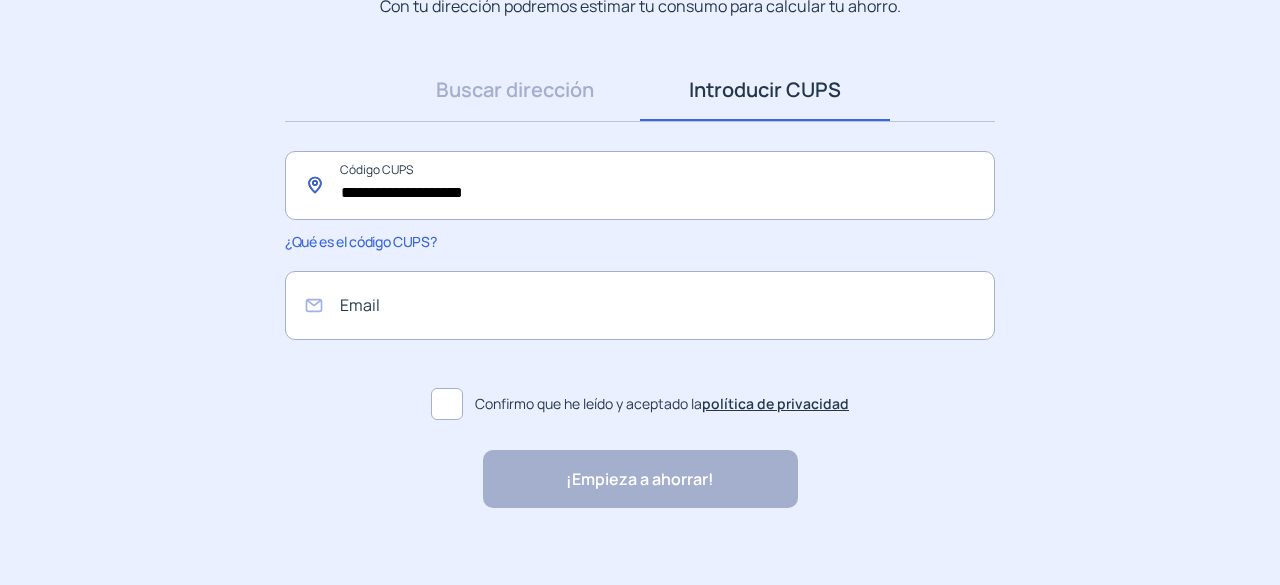 click on "**********" 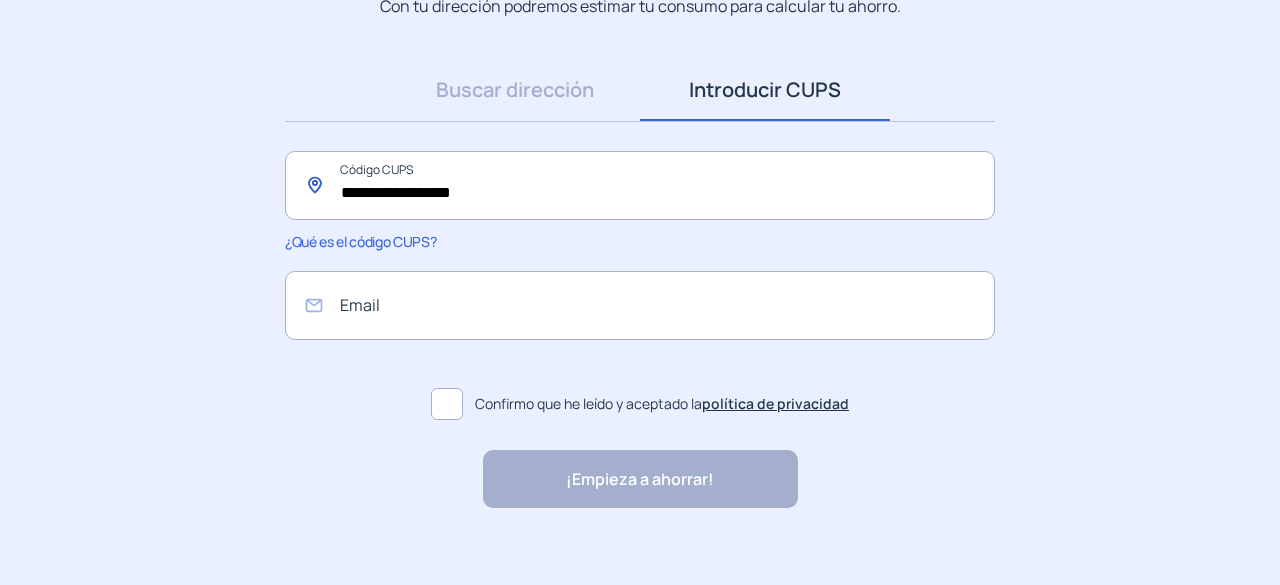 click on "**********" 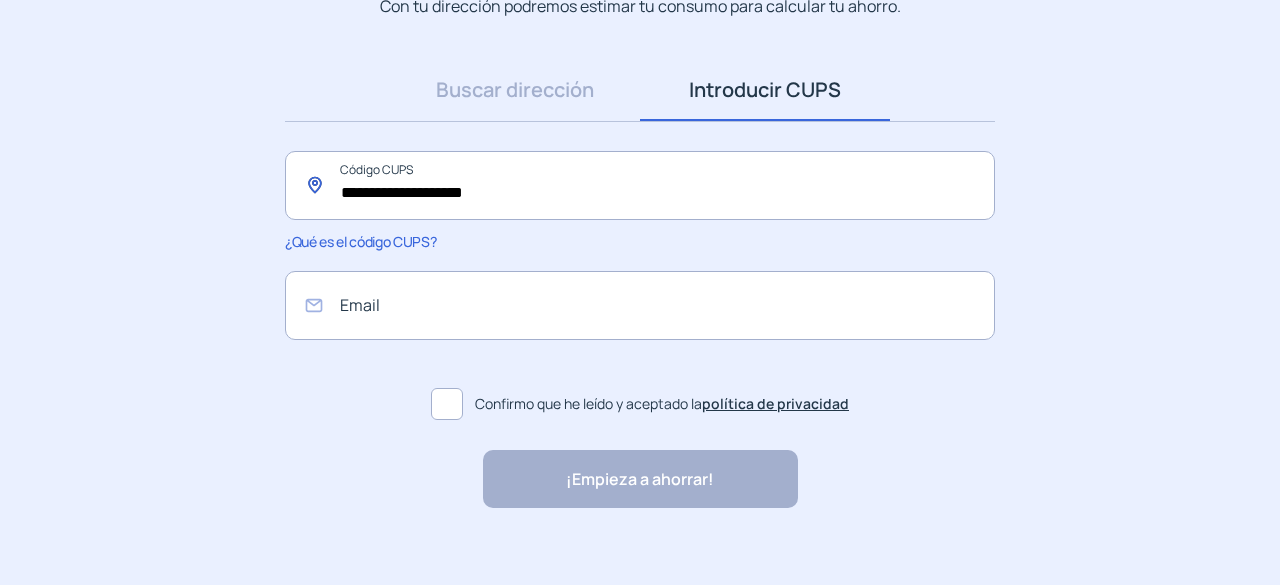 type on "**********" 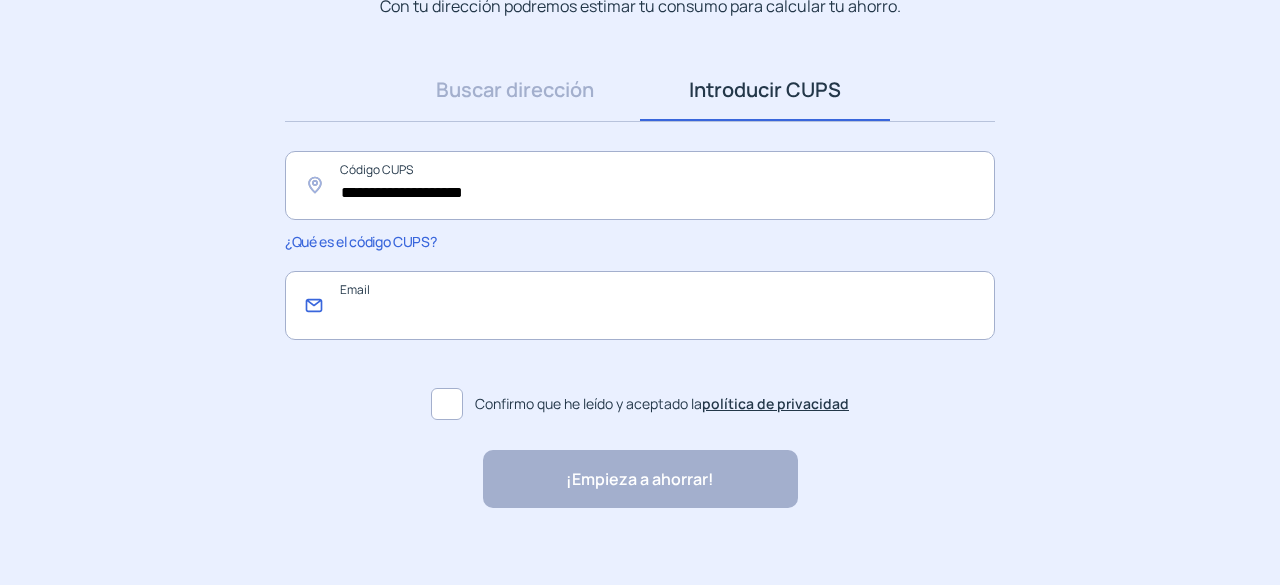 click 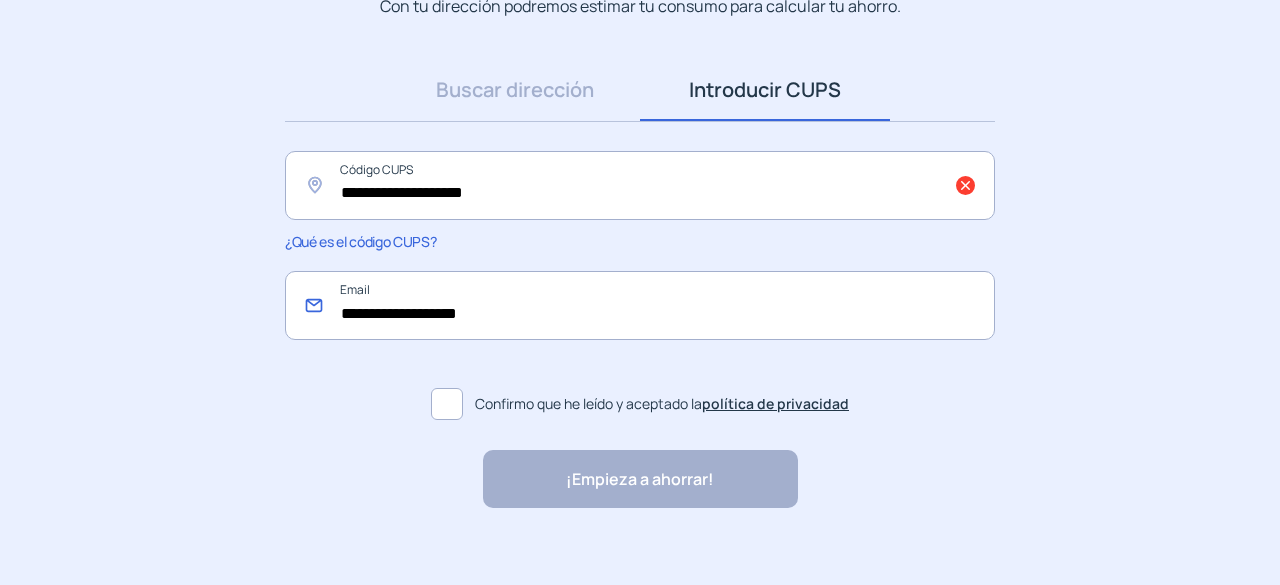 type on "**********" 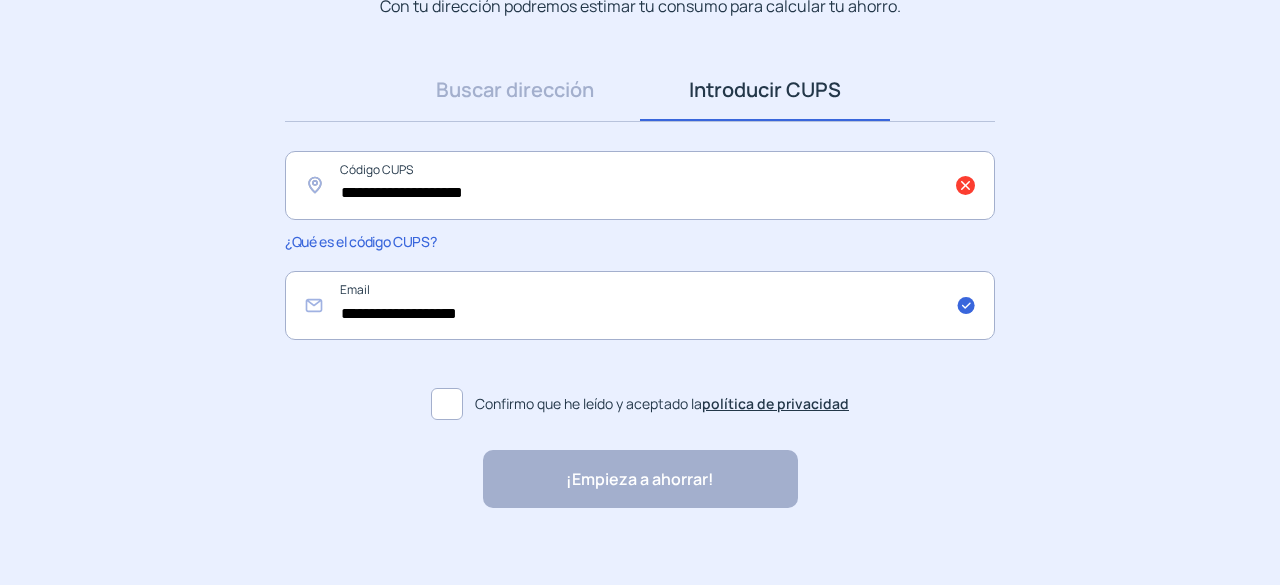click 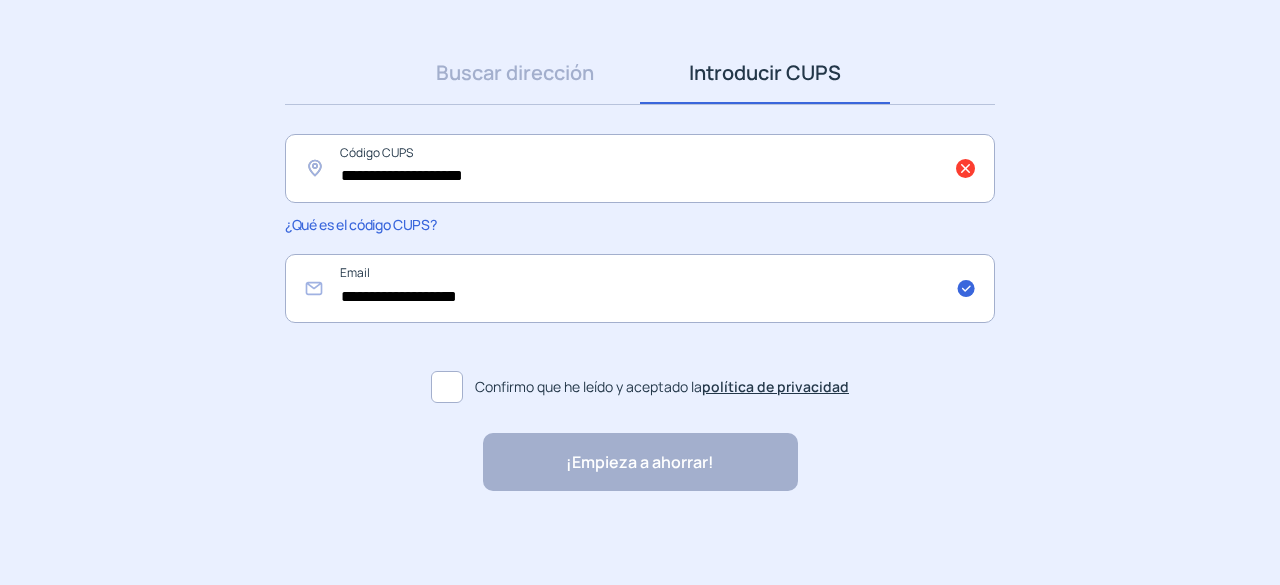 scroll, scrollTop: 262, scrollLeft: 0, axis: vertical 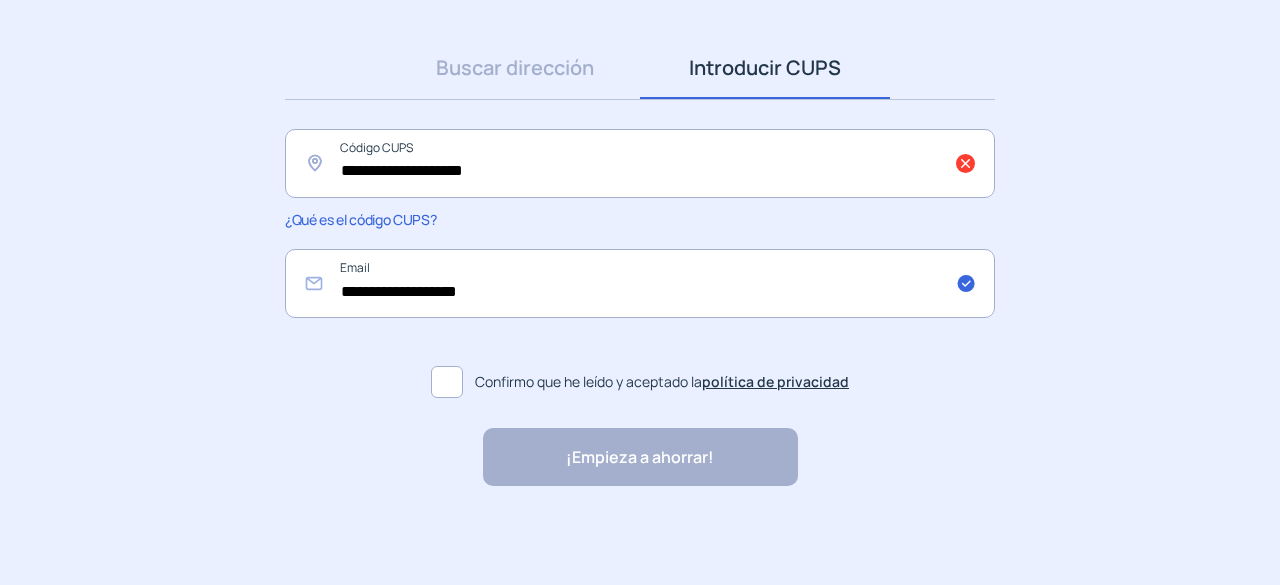 click on "¡Empieza a ahorrar! "Excelente servicio y atención al cliente" "Respeto por el cliente y variedad de tarifas" "Todo genial y muy rápido" "Rapidez y buen trato al cliente"" 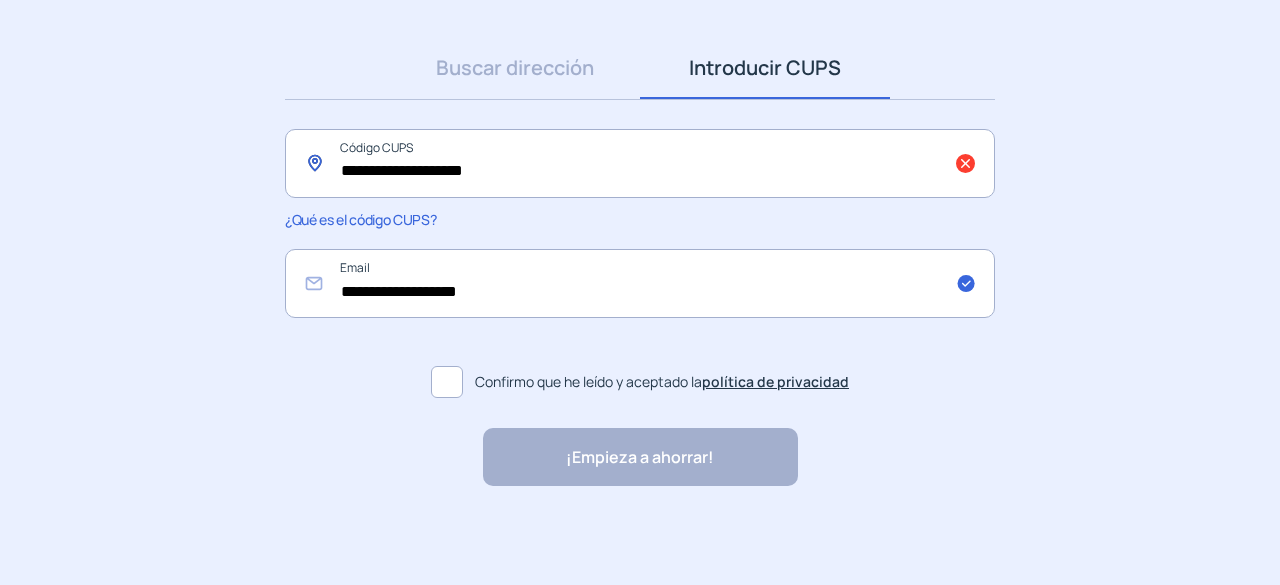 click on "**********" 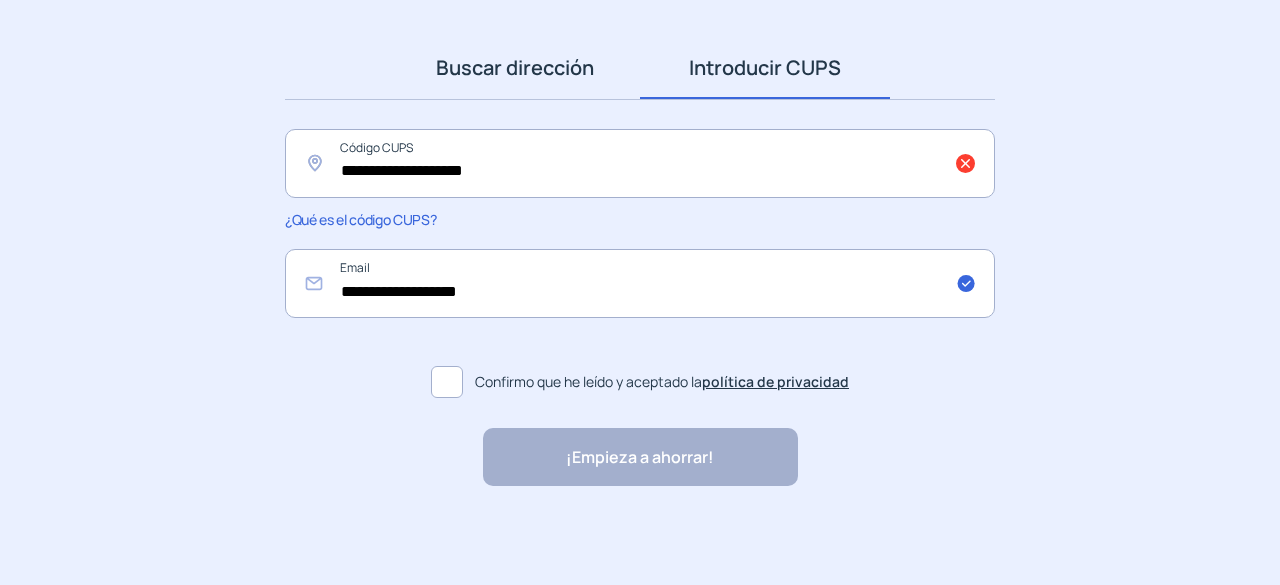 click on "Buscar dirección" at bounding box center (515, 68) 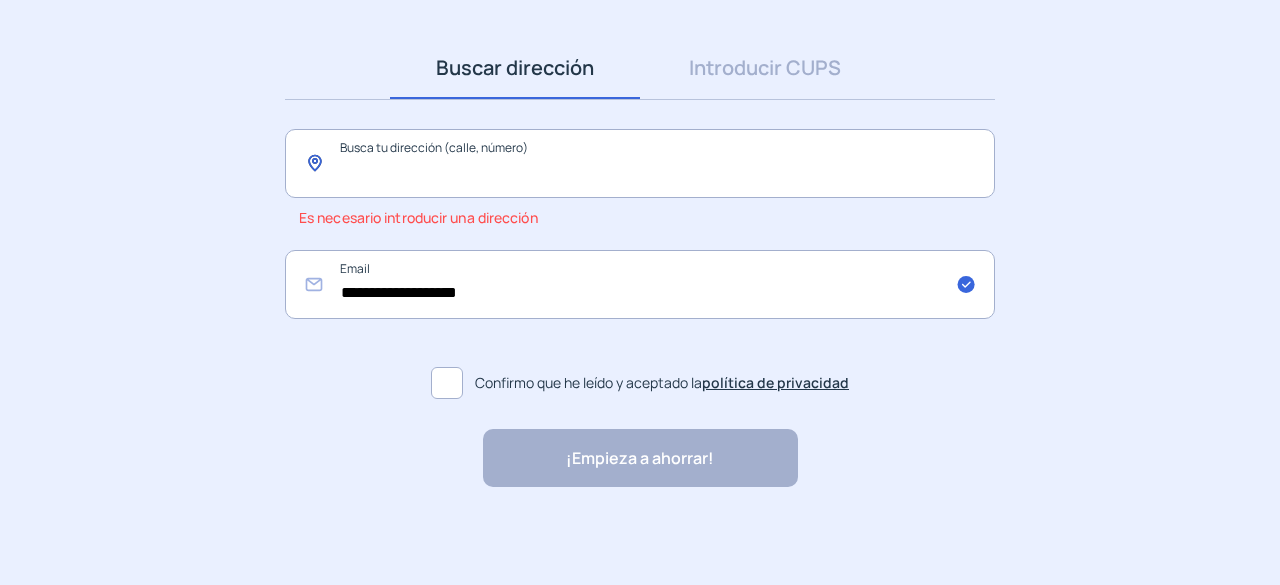 click 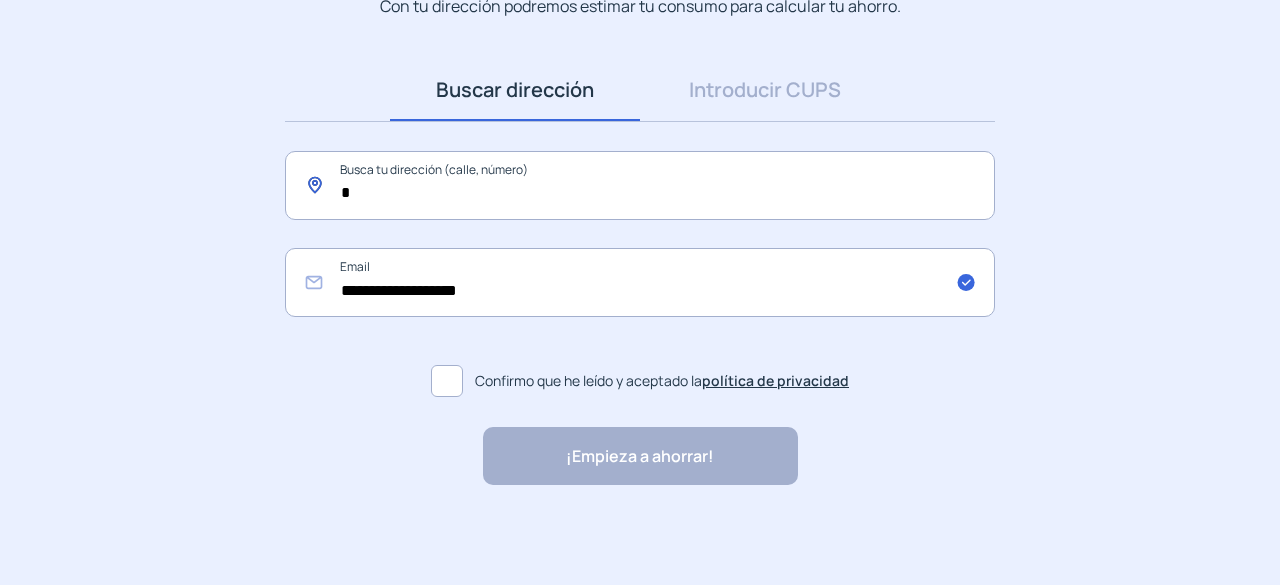 scroll, scrollTop: 240, scrollLeft: 0, axis: vertical 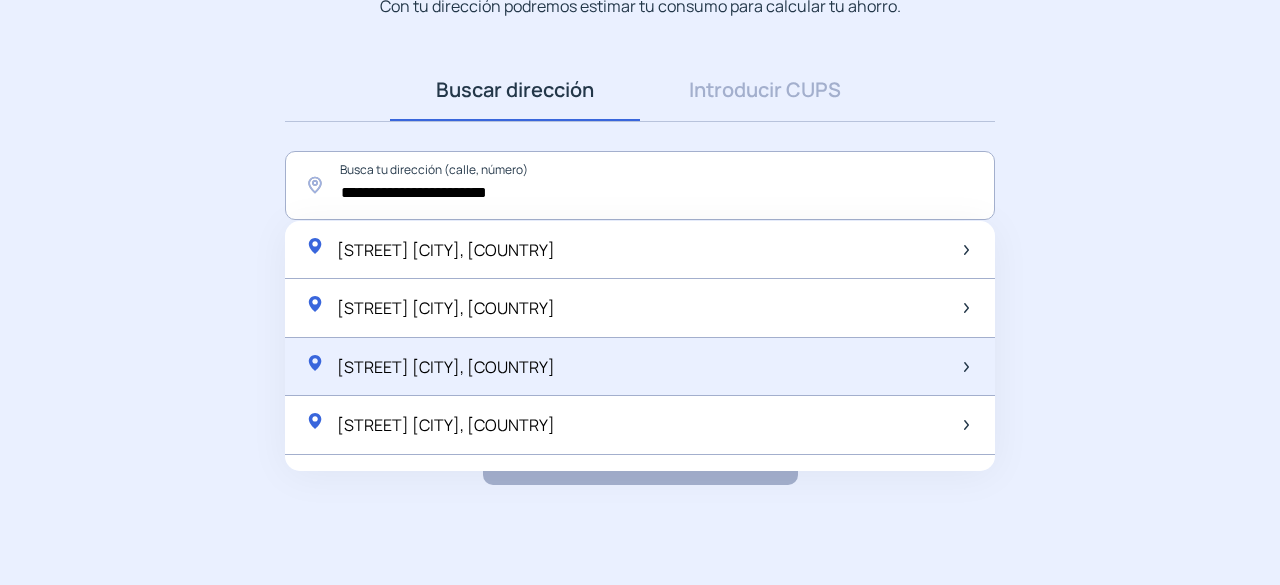 click on "[STREET] [CITY], [COUNTRY]" 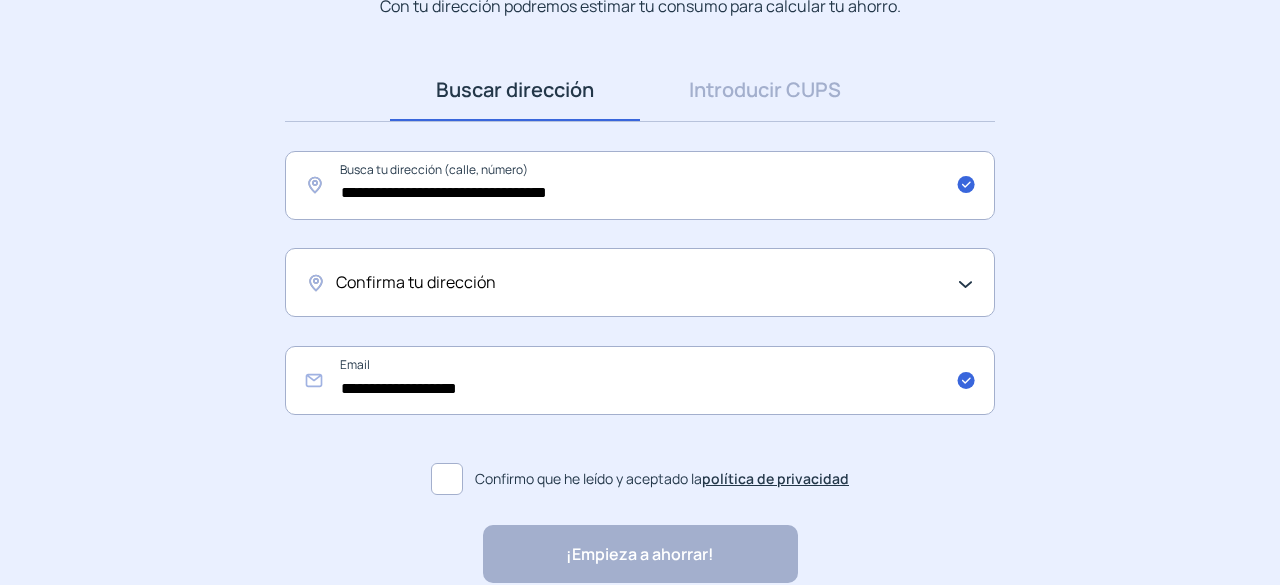 click on "Confirma tu dirección" 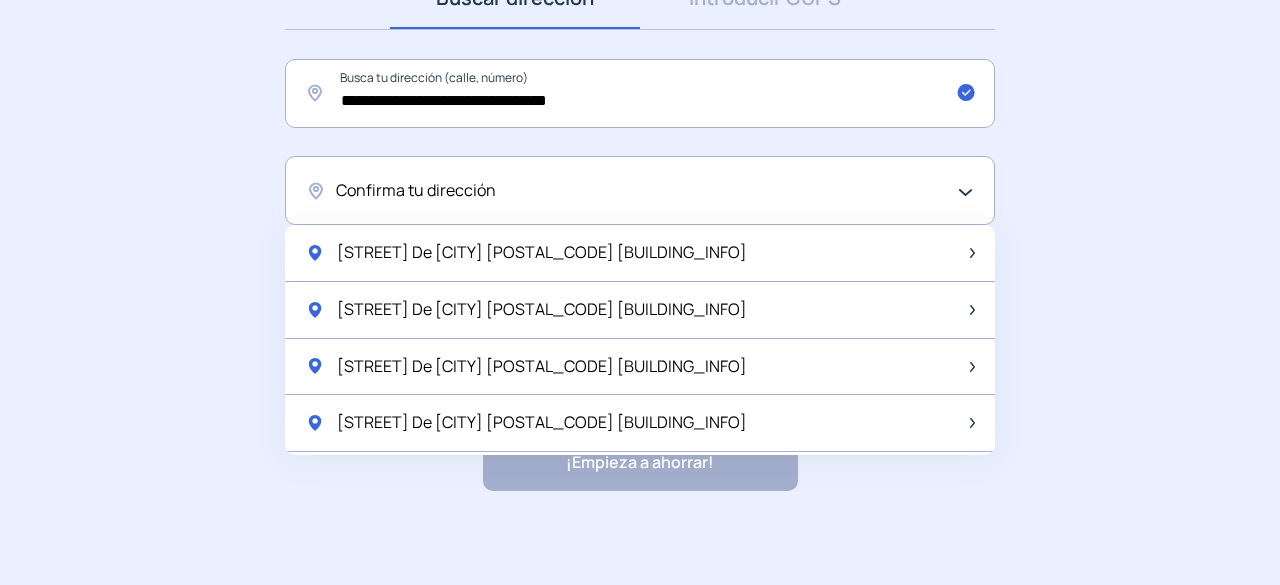 scroll, scrollTop: 338, scrollLeft: 0, axis: vertical 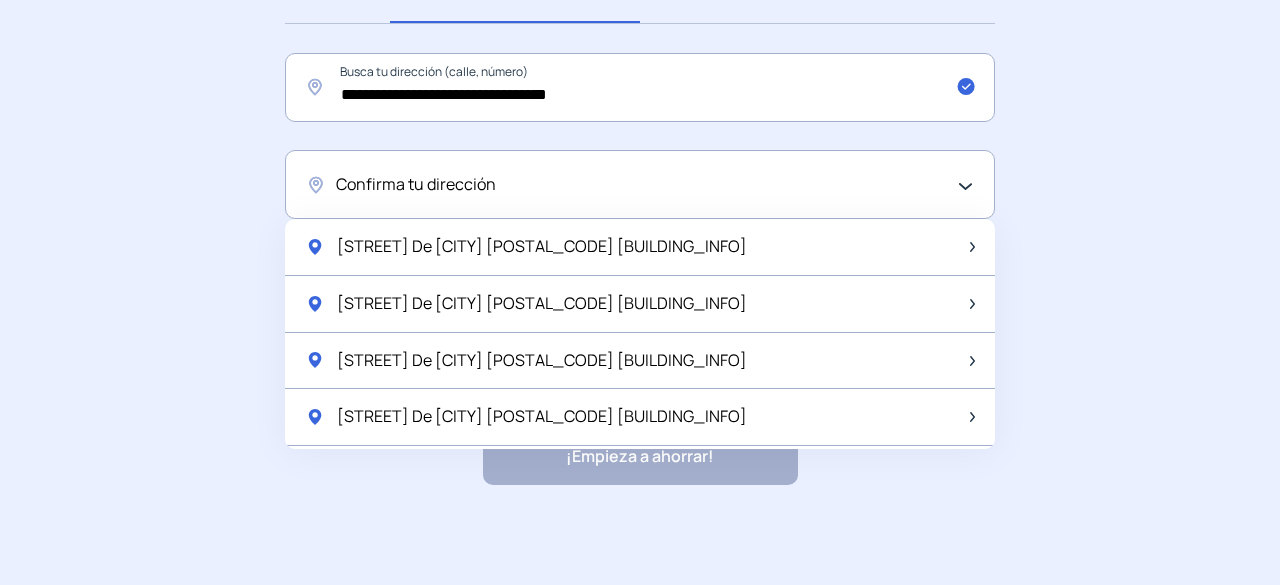 click on "Confirma tu dirección" 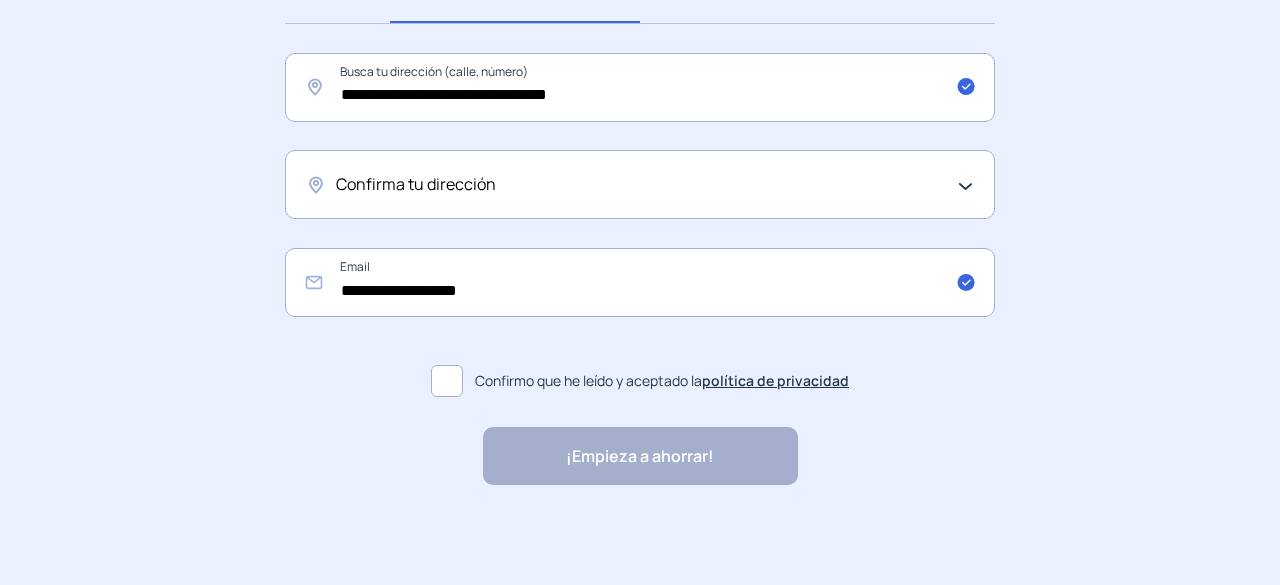 click on "Confirma tu dirección" 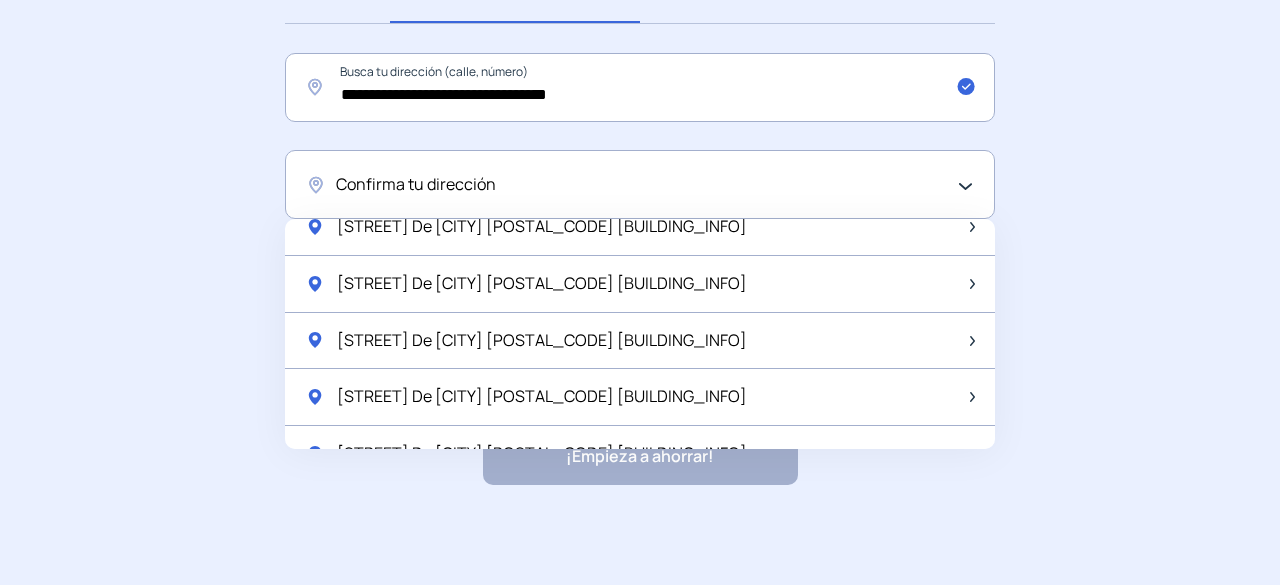 scroll, scrollTop: 2638, scrollLeft: 0, axis: vertical 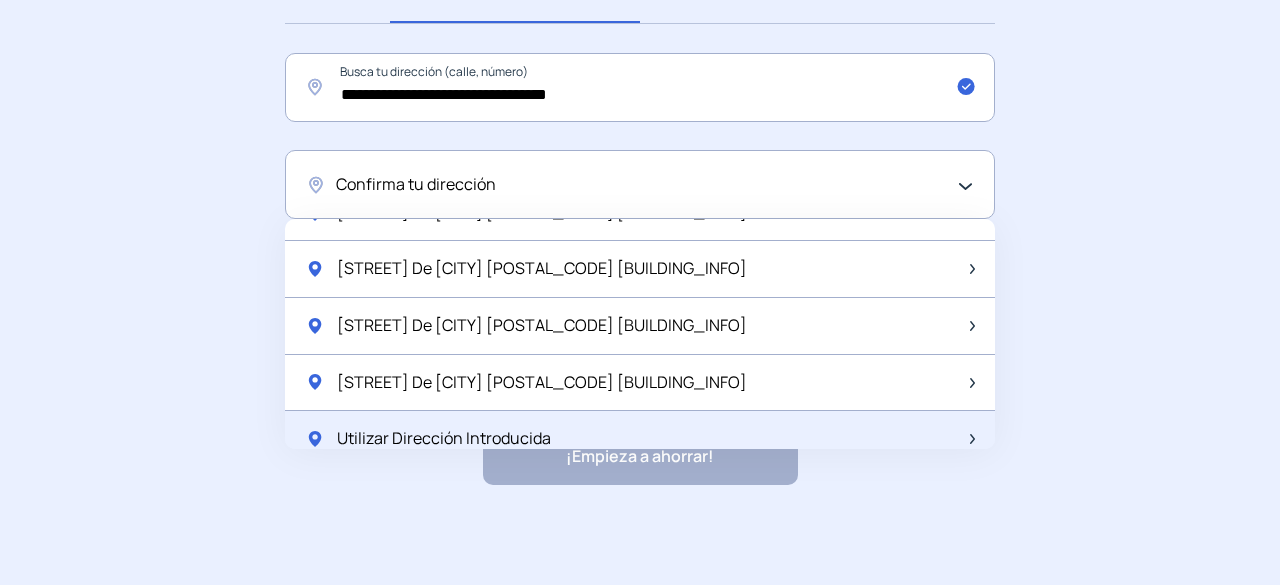 click on "Utilizar Dirección Introducida" 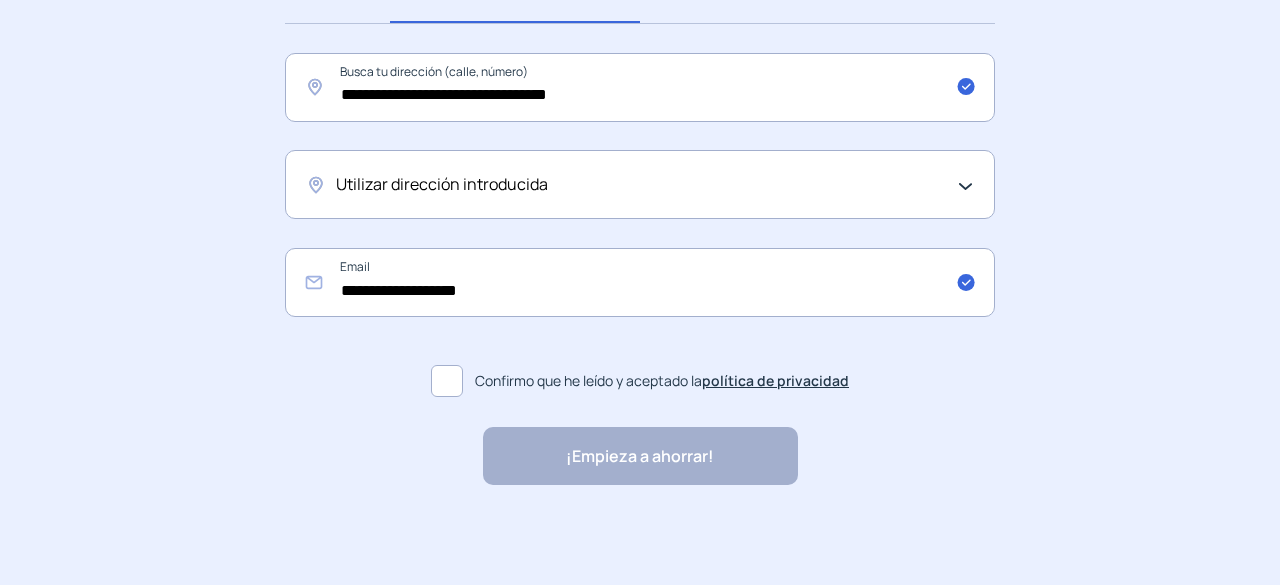 click 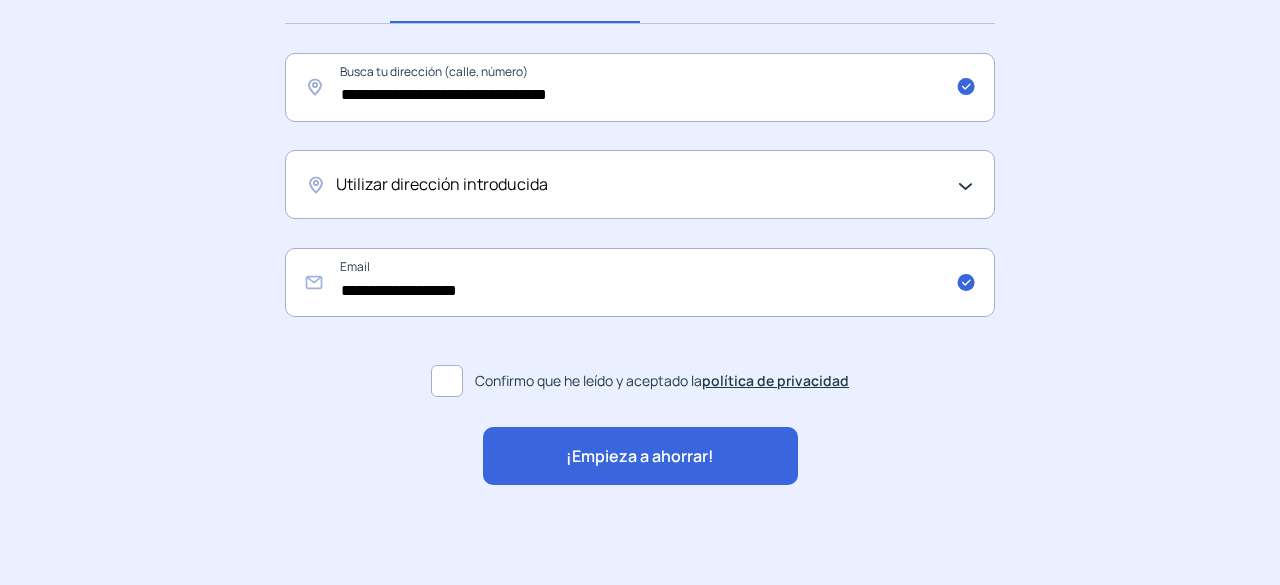 click on "¡Empieza a ahorrar!" 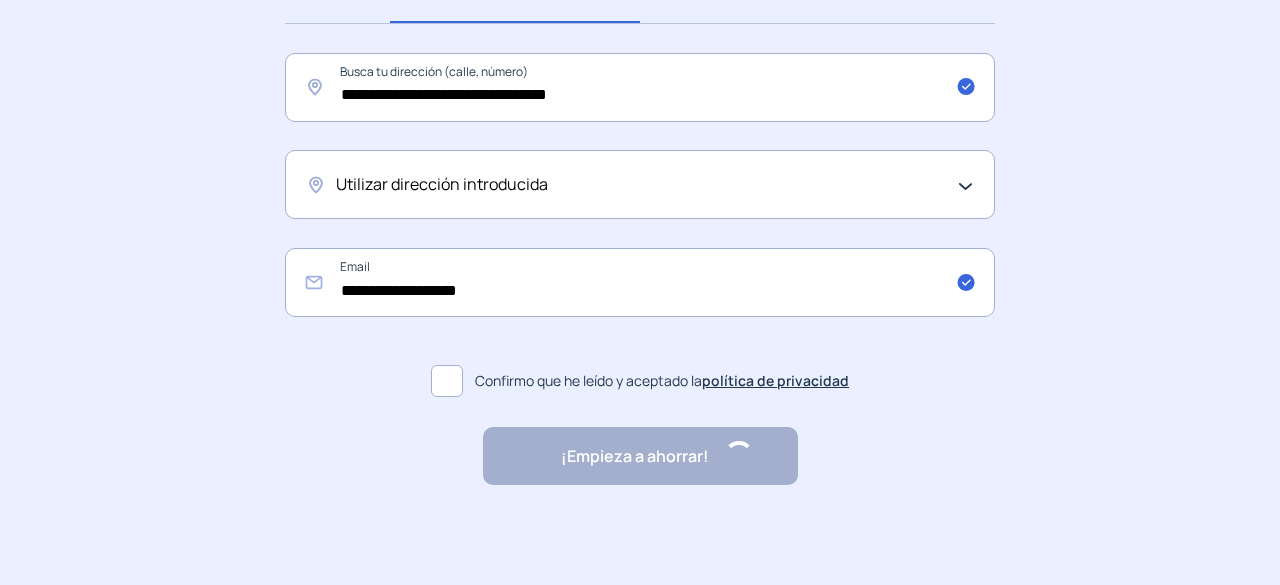 click on "¡Empieza a ahorrar! "Excelente servicio y atención al cliente" "Respeto por el cliente y variedad de tarifas" "Todo genial y muy rápido" "Rapidez y buen trato al cliente"" 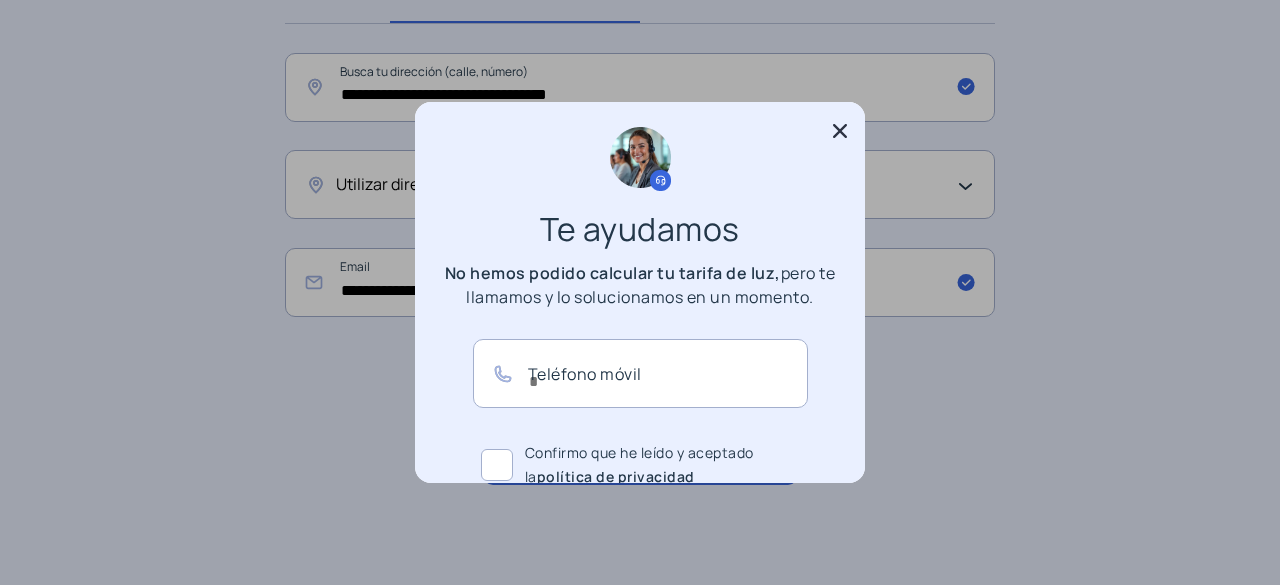 scroll, scrollTop: 0, scrollLeft: 0, axis: both 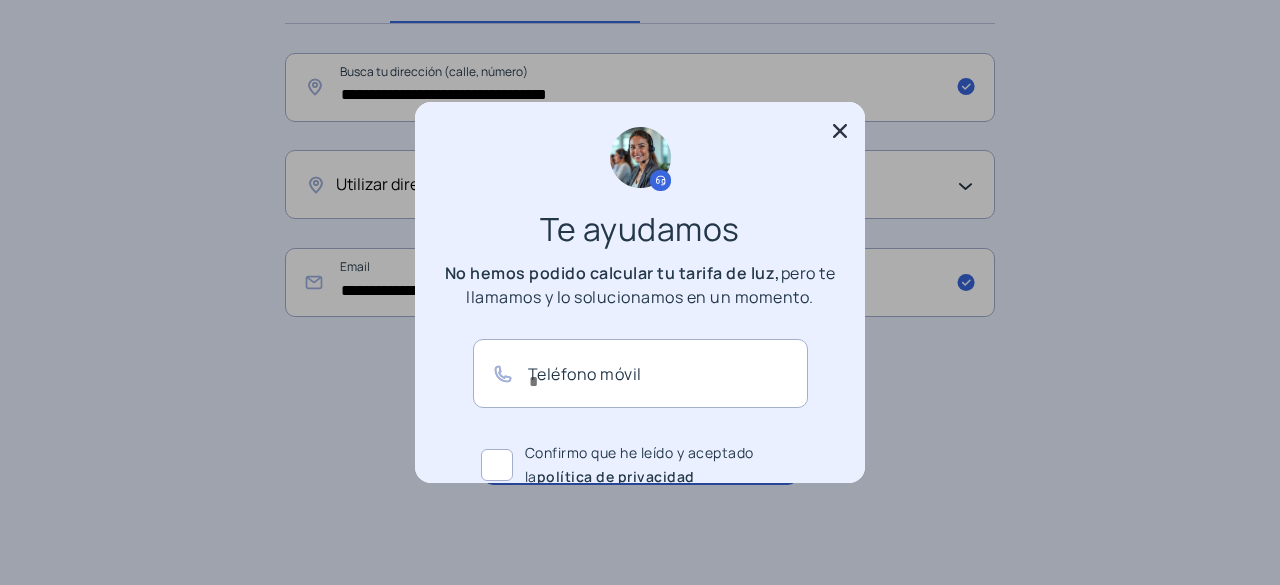 click 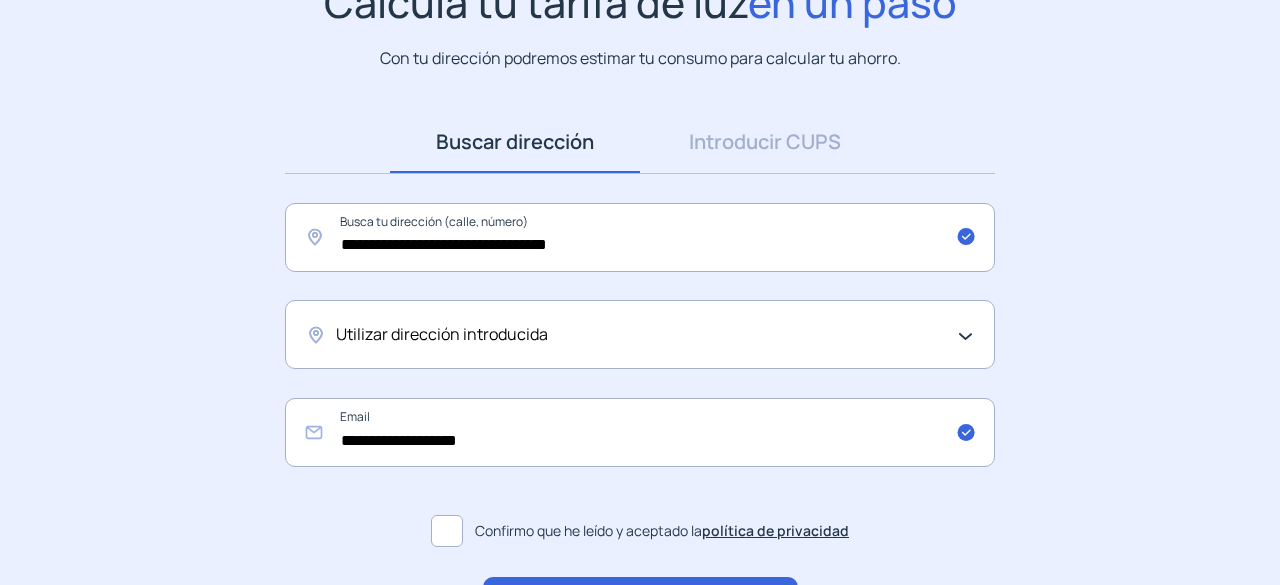 scroll, scrollTop: 100, scrollLeft: 0, axis: vertical 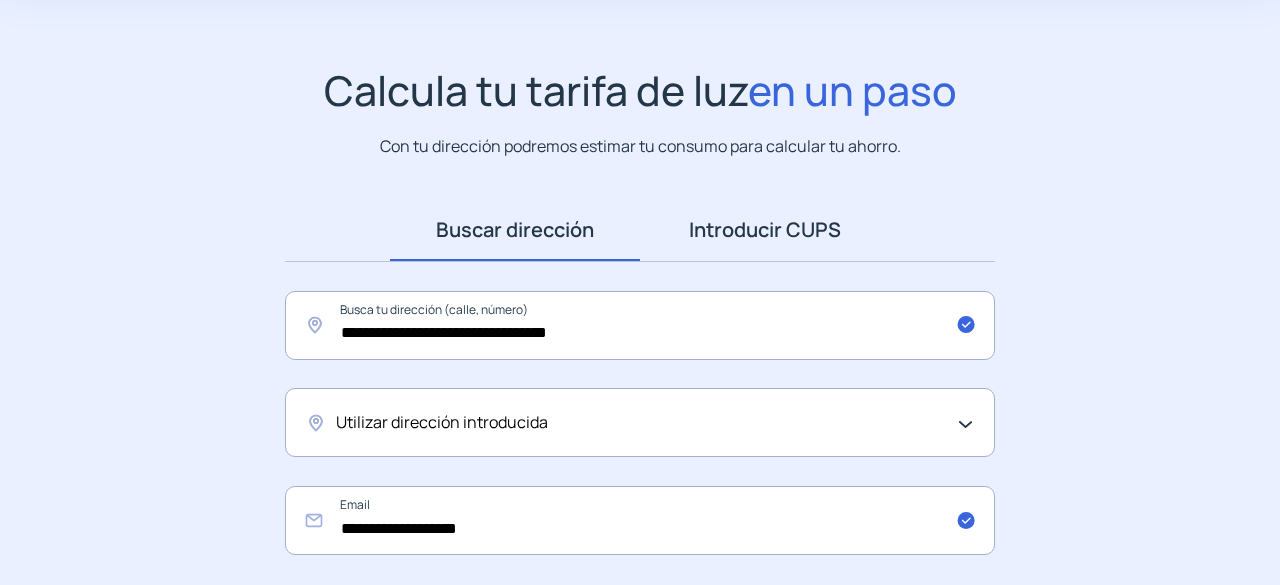 click on "Introducir CUPS" at bounding box center [765, 230] 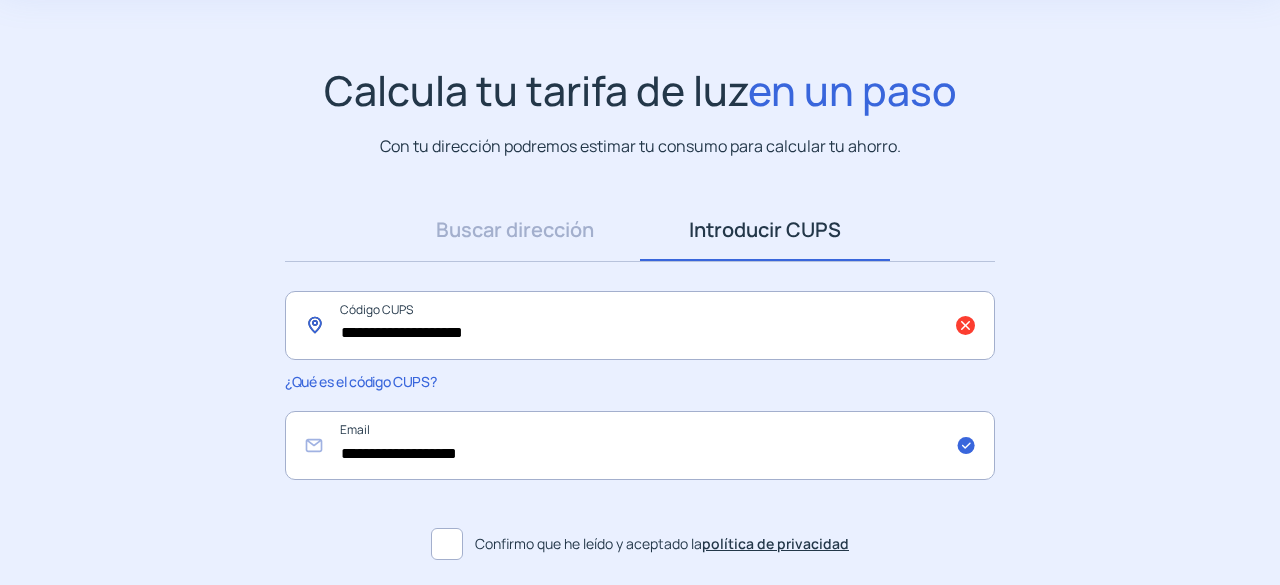 click on "**********" 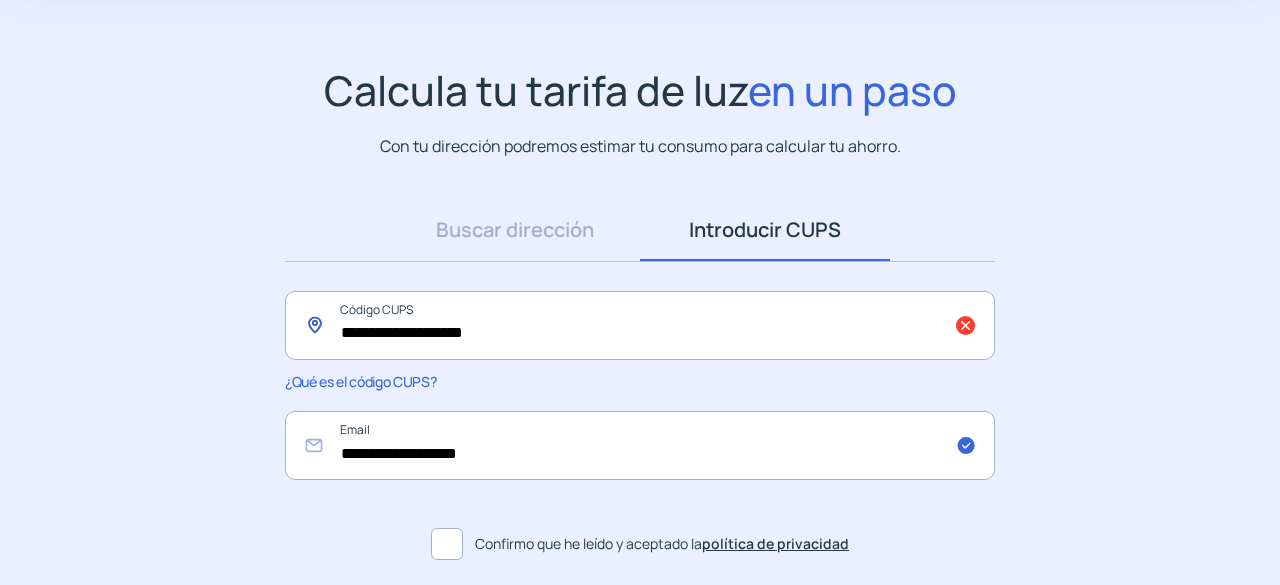 drag, startPoint x: 526, startPoint y: 331, endPoint x: 316, endPoint y: 331, distance: 210 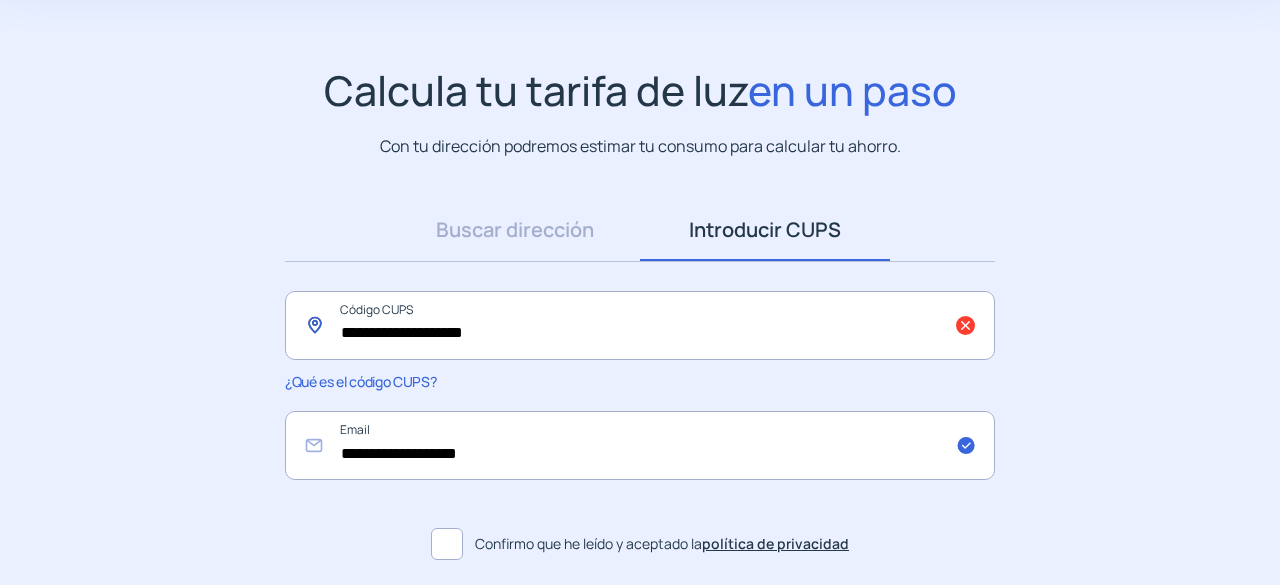 click on "**********" 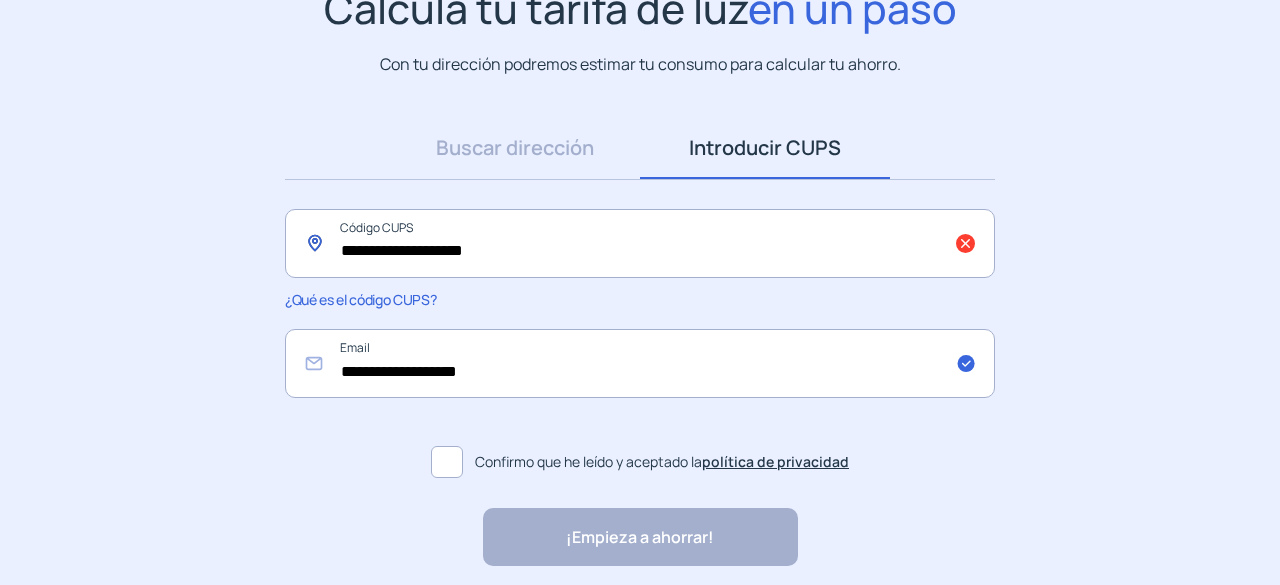 scroll, scrollTop: 262, scrollLeft: 0, axis: vertical 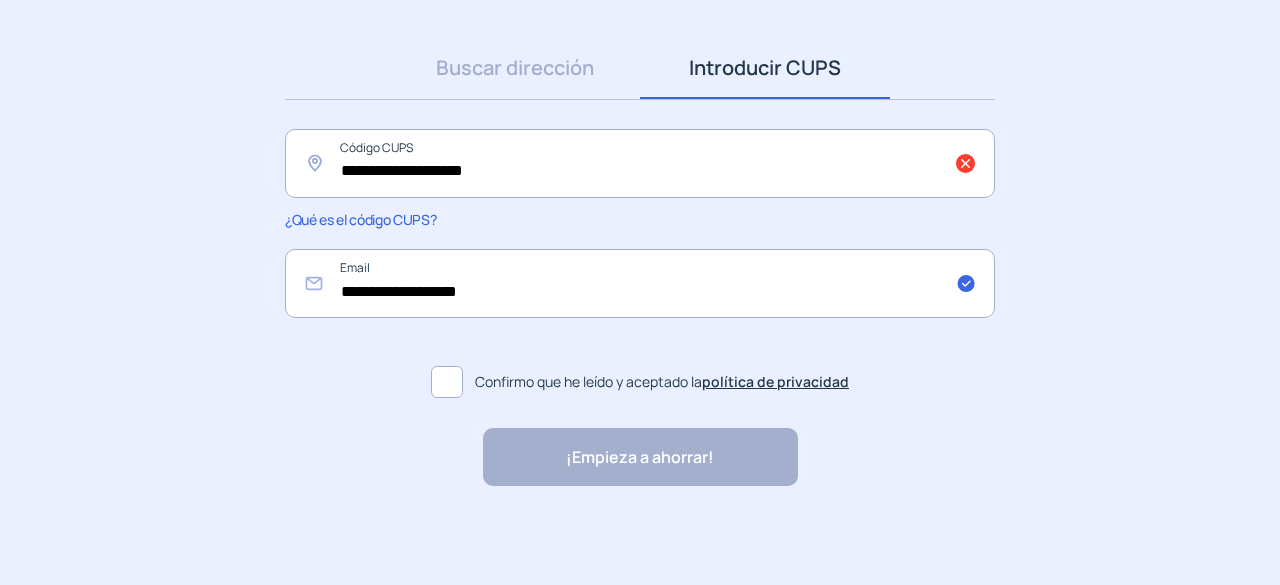 click on "¡Empieza a ahorrar! "Excelente servicio y atención al cliente" "Respeto por el cliente y variedad de tarifas" "Todo genial y muy rápido" "Rapidez y buen trato al cliente"" 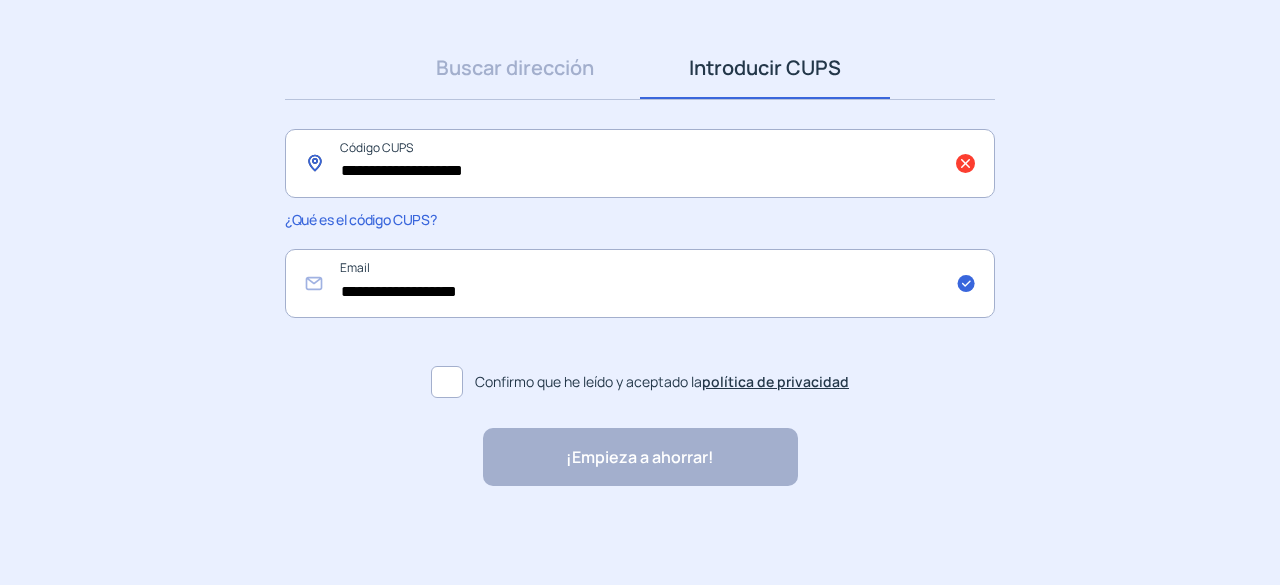 click on "**********" 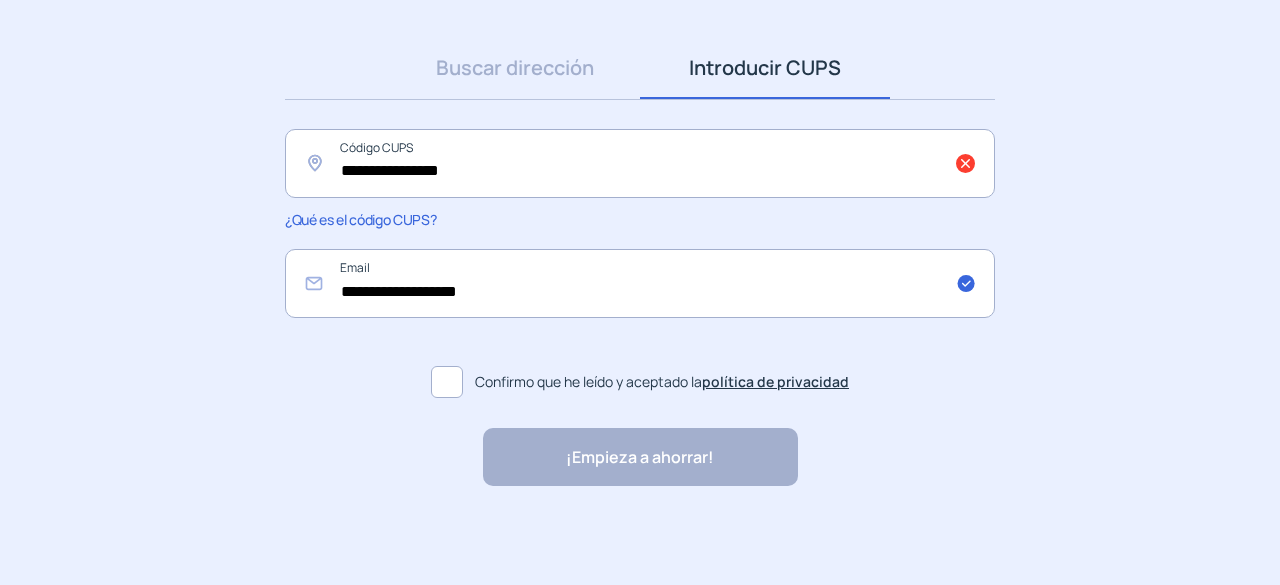 drag, startPoint x: 676, startPoint y: 517, endPoint x: 666, endPoint y: 481, distance: 37.363083 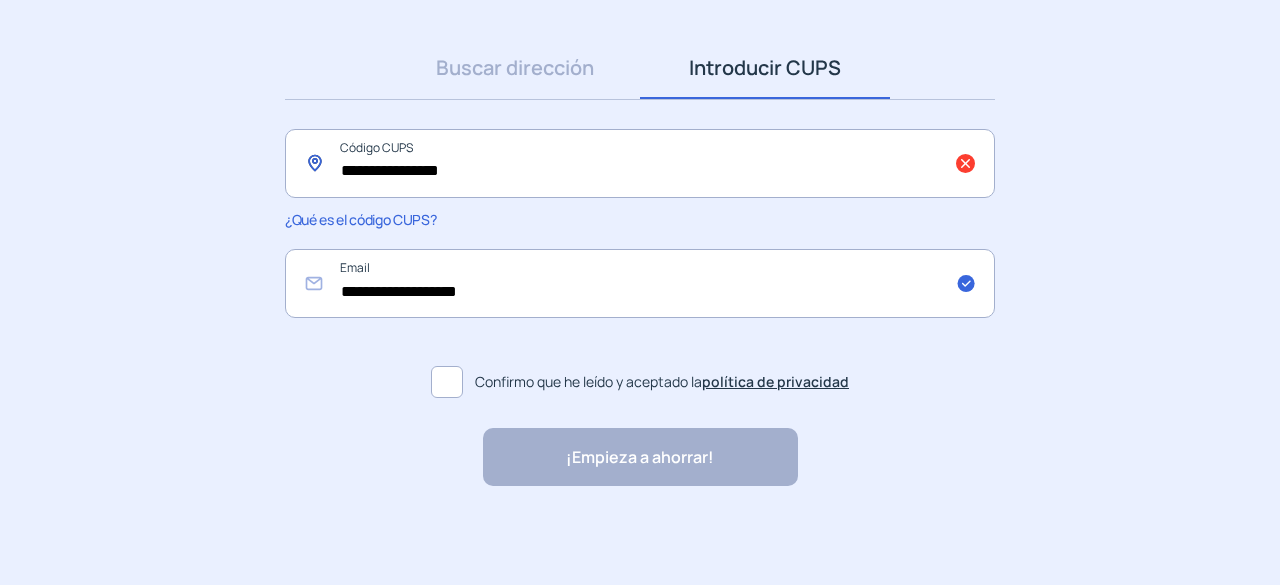 drag, startPoint x: 338, startPoint y: 159, endPoint x: 366, endPoint y: 160, distance: 28.01785 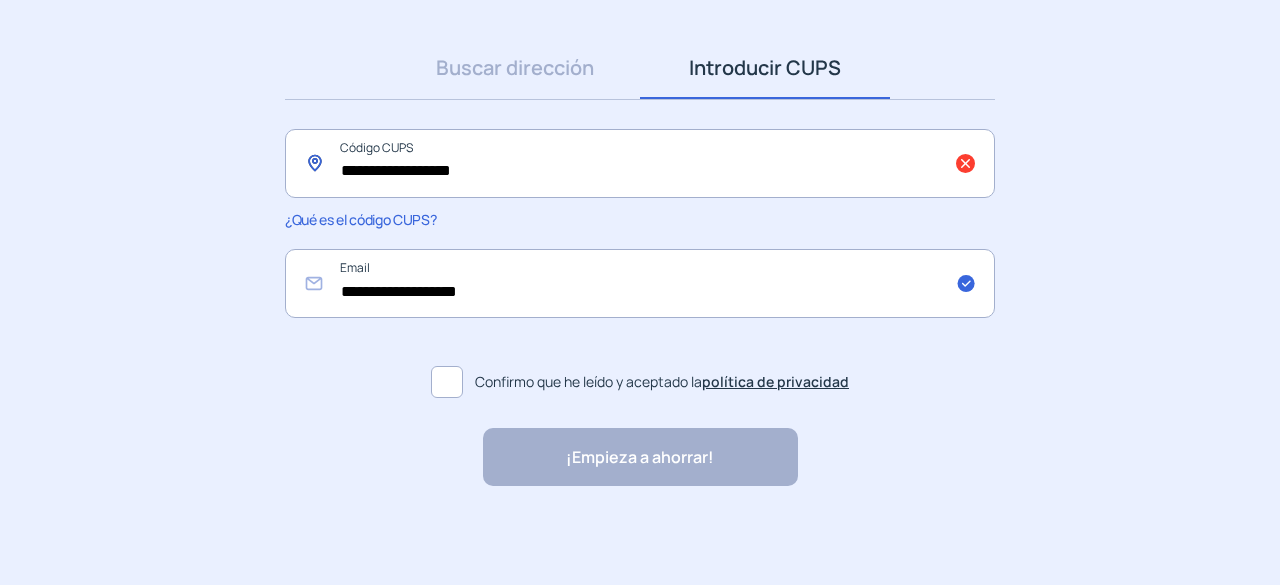 type on "**********" 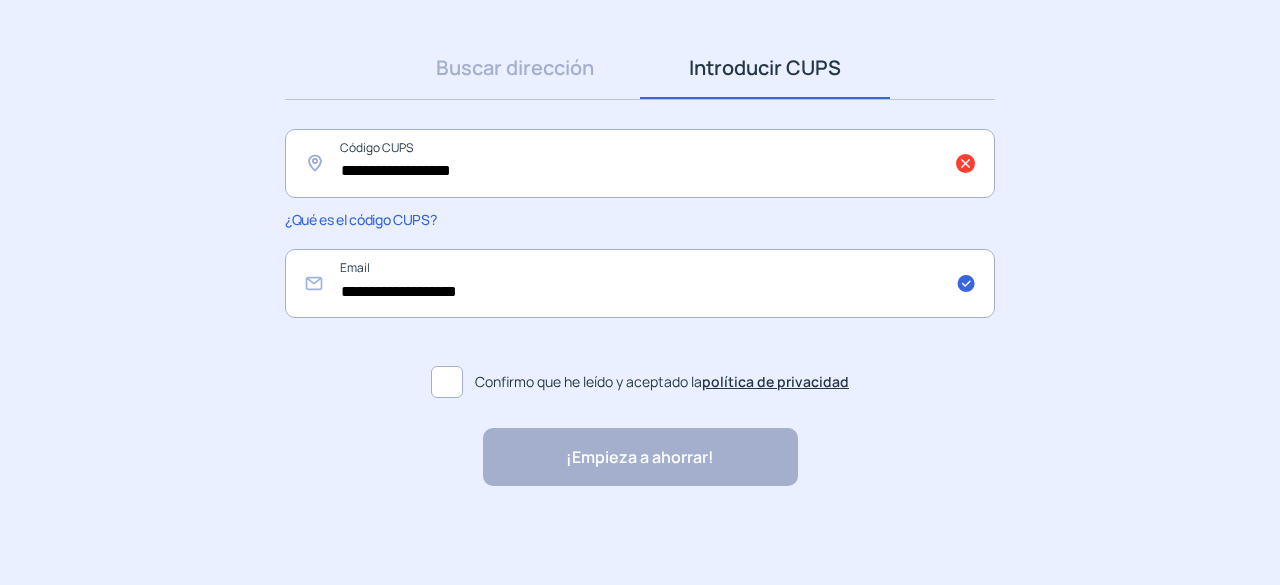 drag, startPoint x: 584, startPoint y: 488, endPoint x: 576, endPoint y: 461, distance: 28.160255 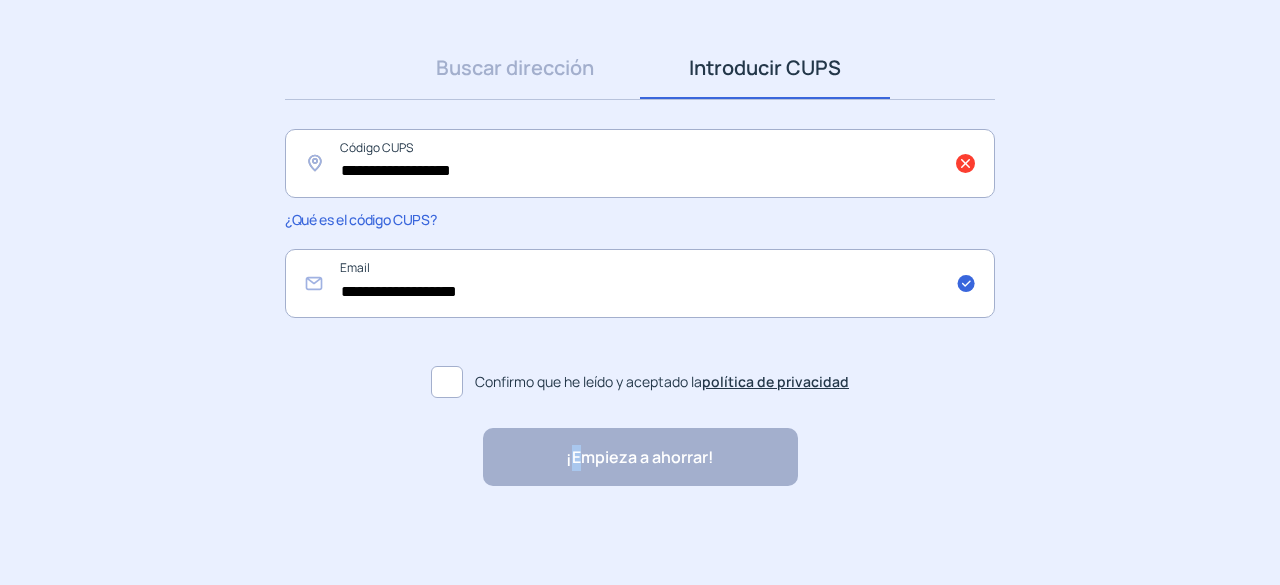 click on "¡Empieza a ahorrar! "Excelente servicio y atención al cliente" "Respeto por el cliente y variedad de tarifas" "Todo genial y muy rápido" "Rapidez y buen trato al cliente"" 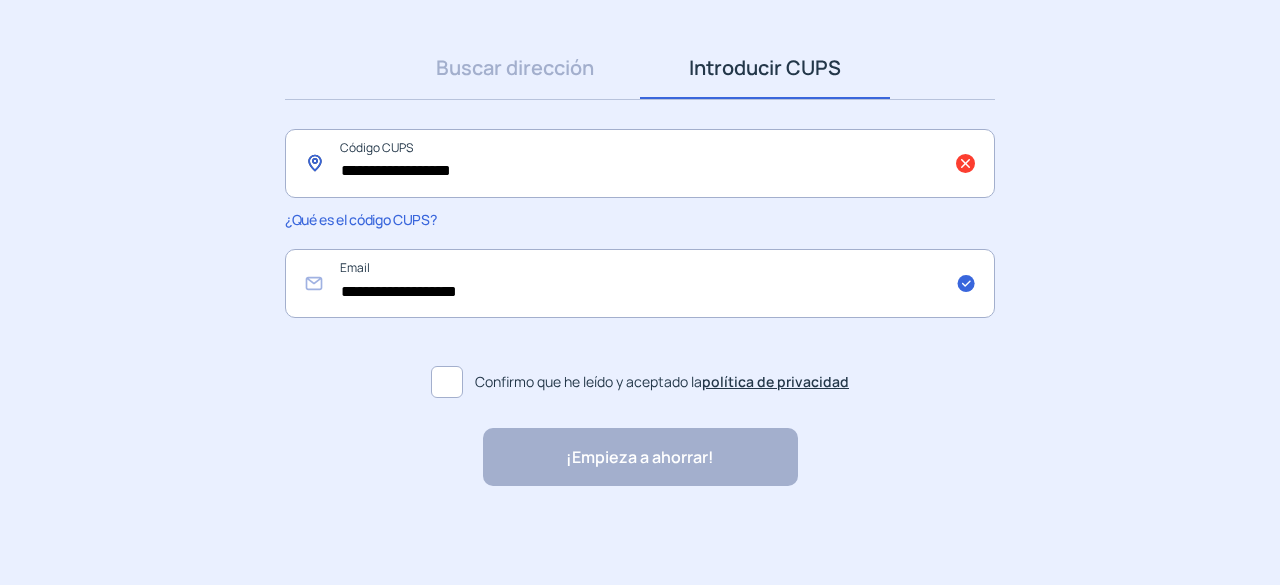 click on "**********" 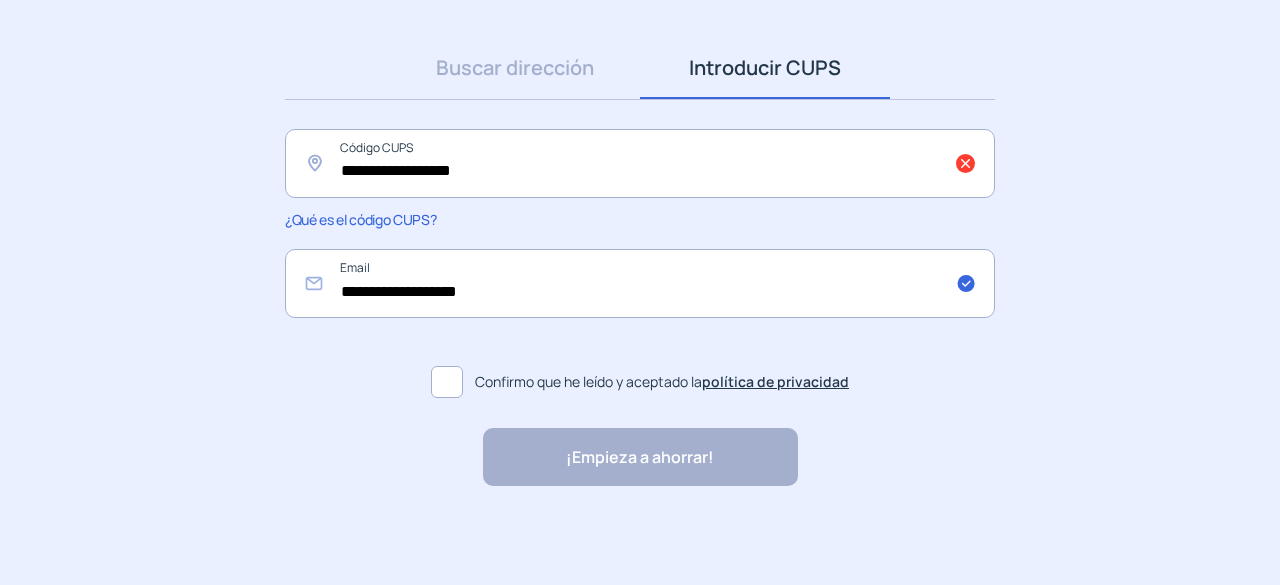 click on "**********" 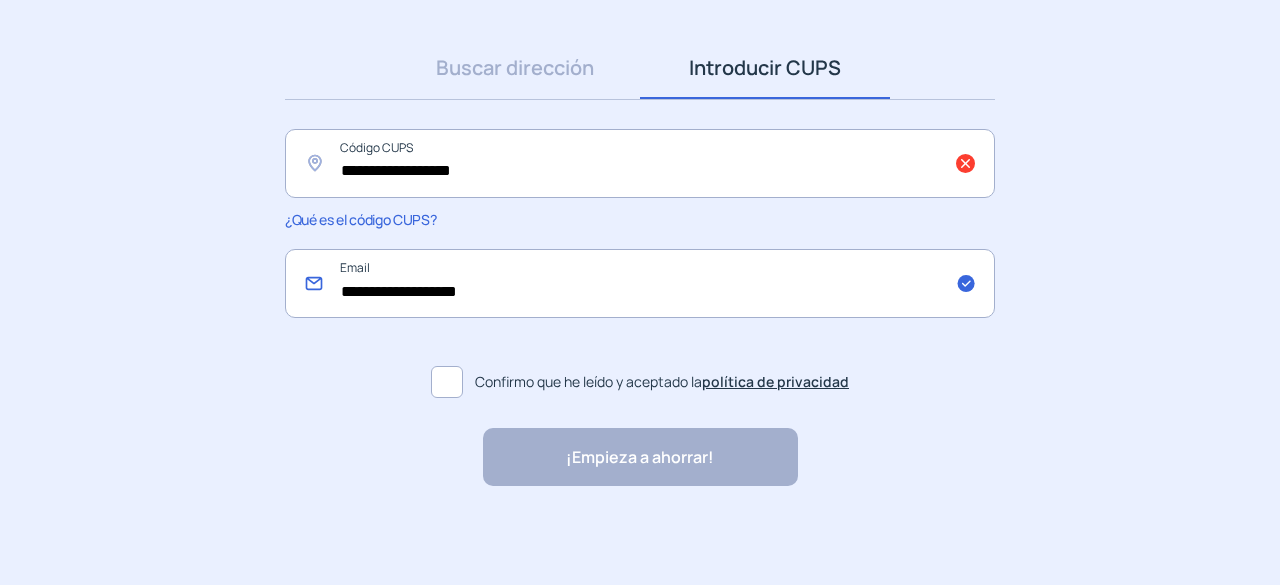 click on "**********" 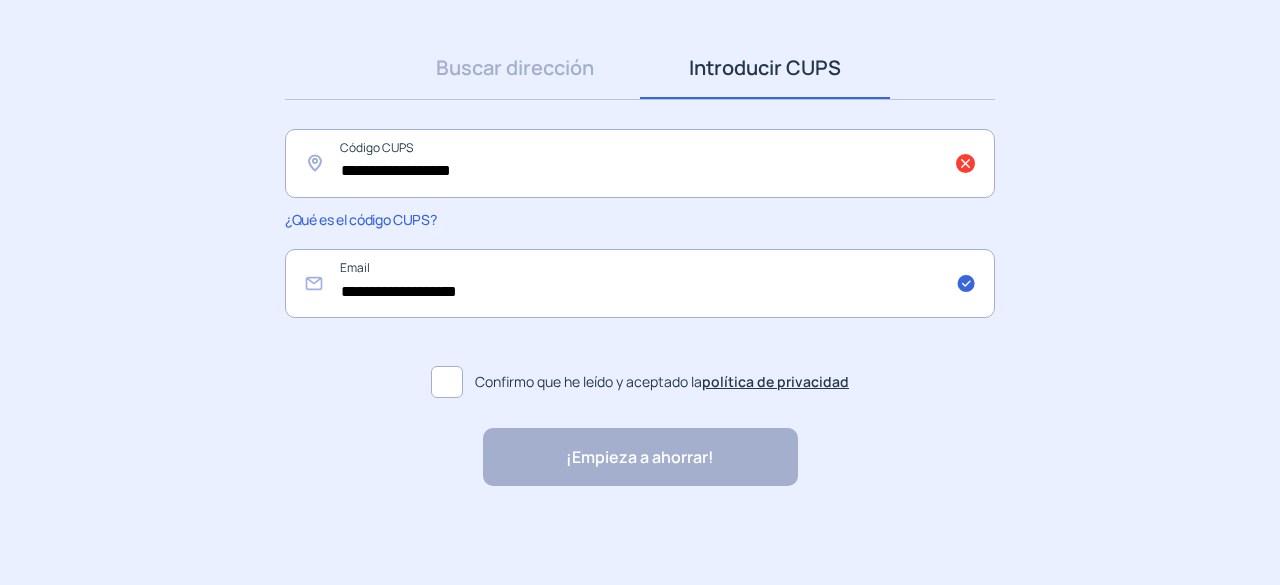 click on "¡Empieza a ahorrar! "Excelente servicio y atención al cliente" "Respeto por el cliente y variedad de tarifas" "Todo genial y muy rápido" "Rapidez y buen trato al cliente"" 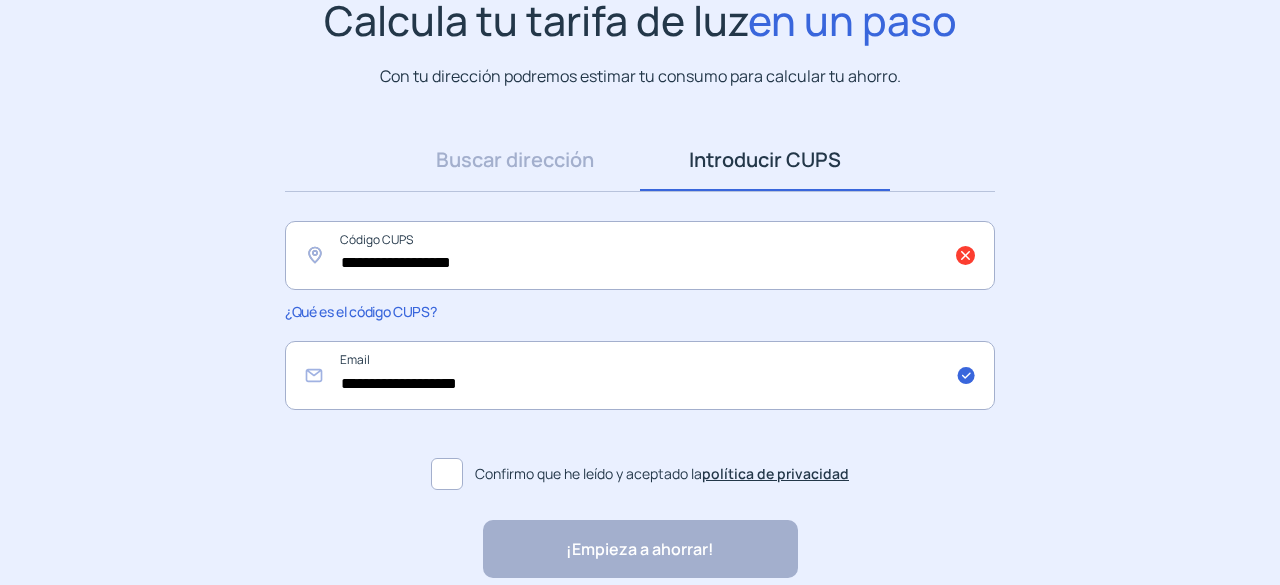 scroll, scrollTop: 0, scrollLeft: 0, axis: both 